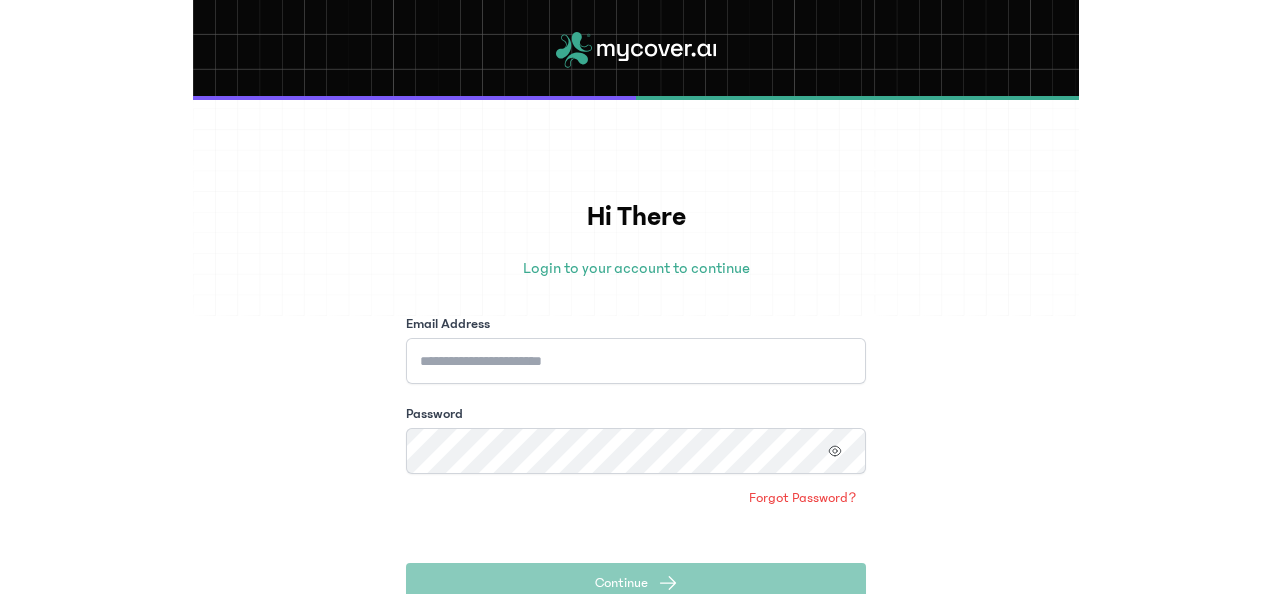 scroll, scrollTop: 0, scrollLeft: 0, axis: both 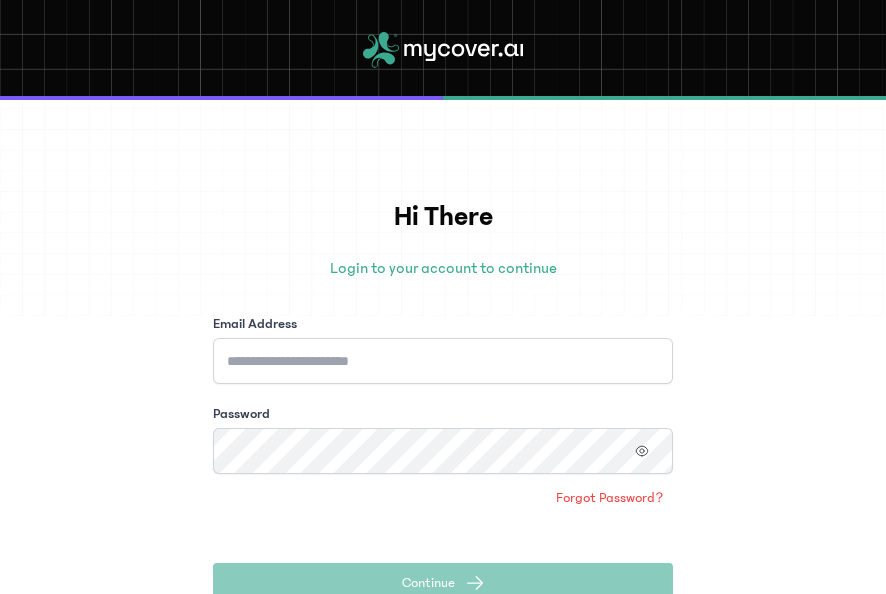 click on "Email Address" at bounding box center (443, 349) 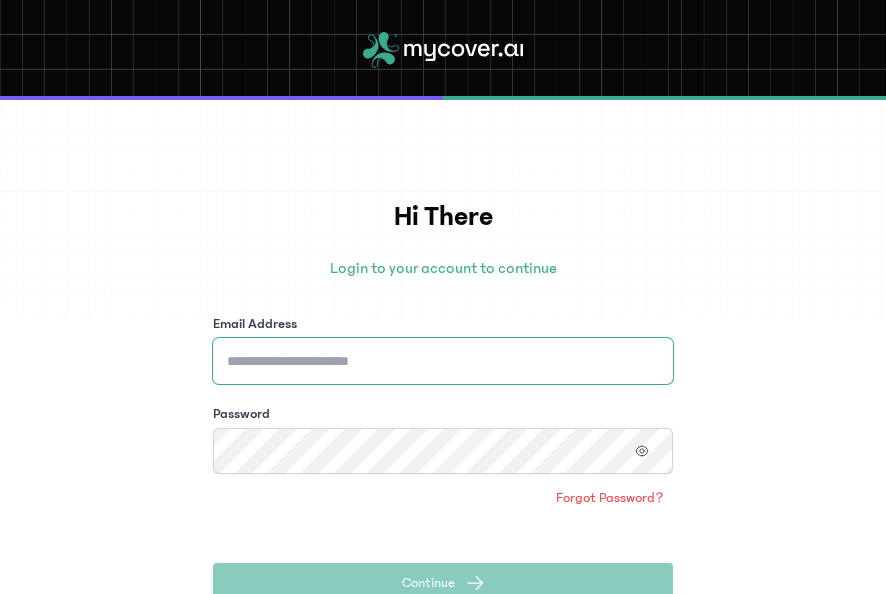 click on "Email Address" at bounding box center [443, 361] 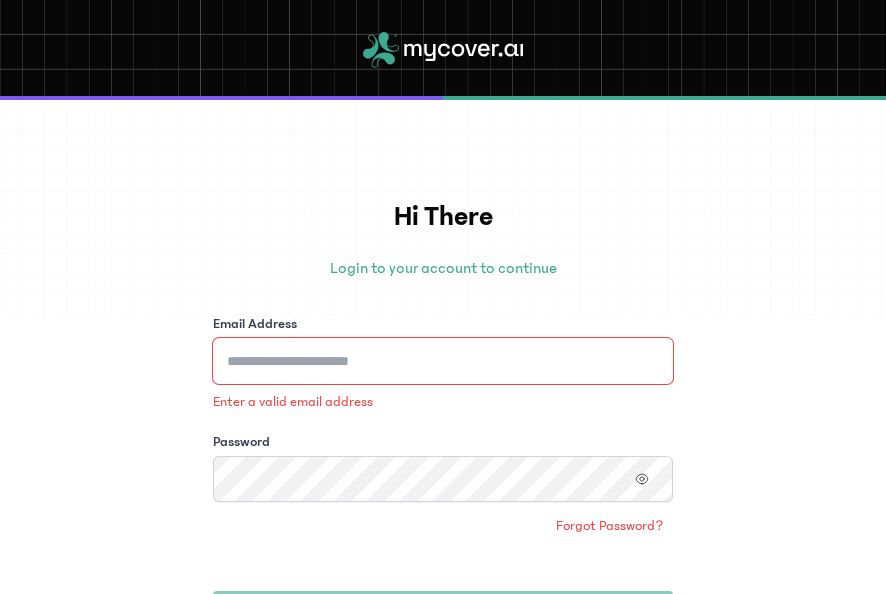 click on "Email Address" at bounding box center (443, 361) 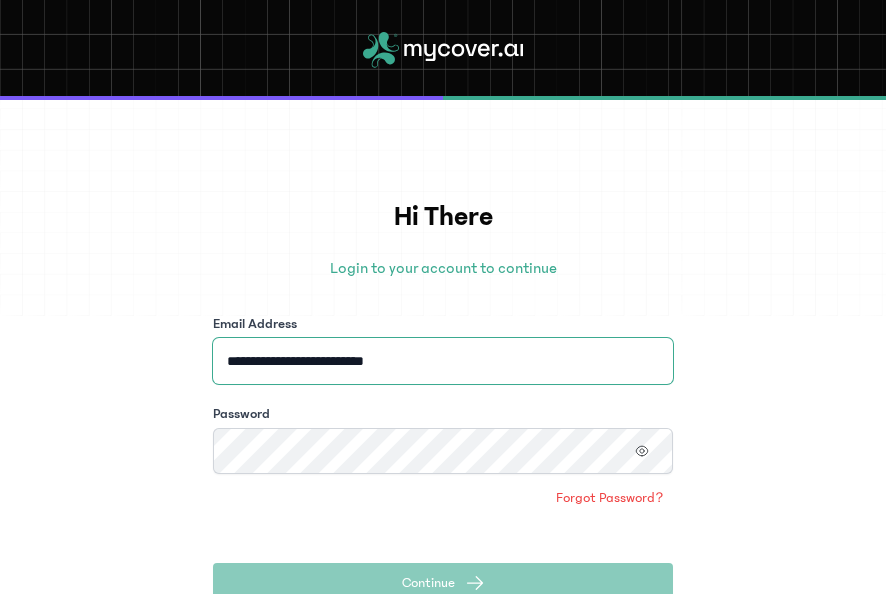 type on "**********" 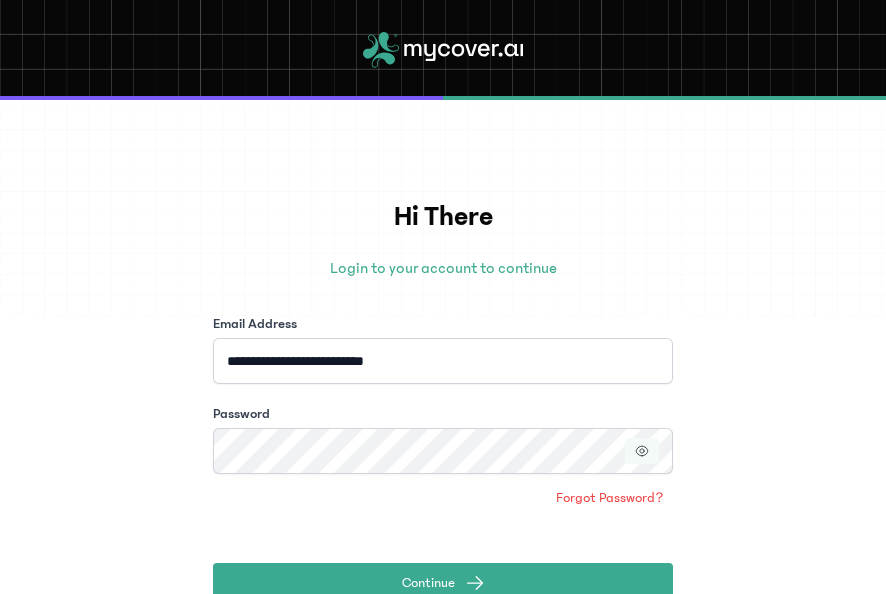 click 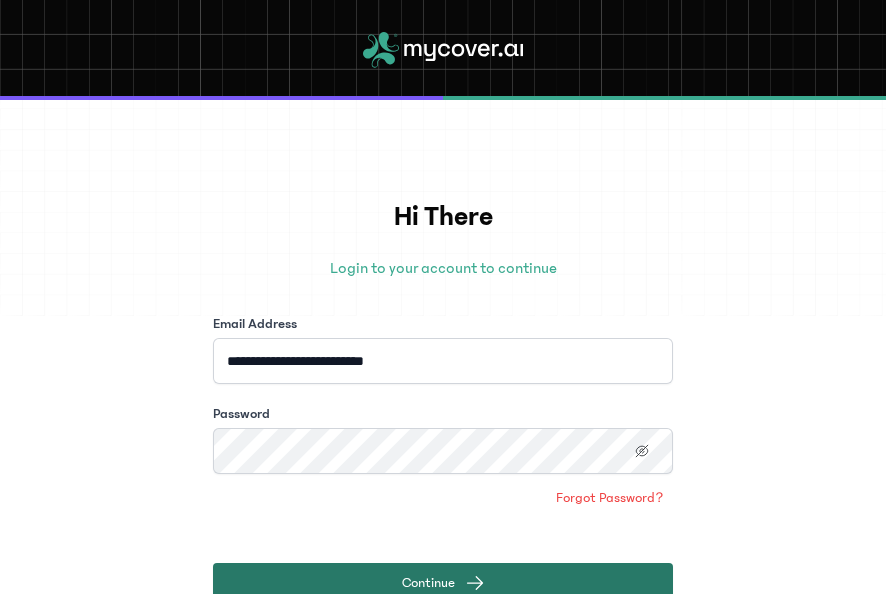 click on "Continue" 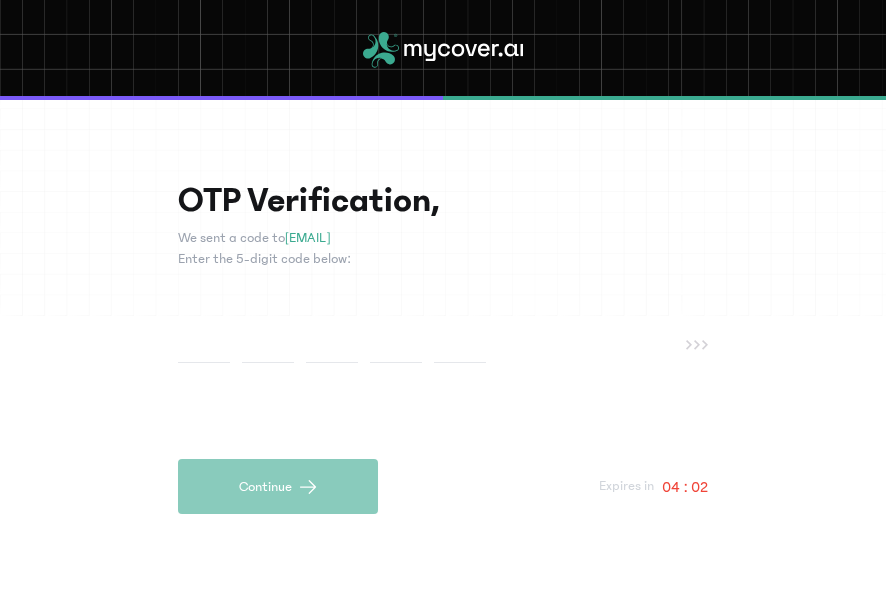 click at bounding box center [268, 344] 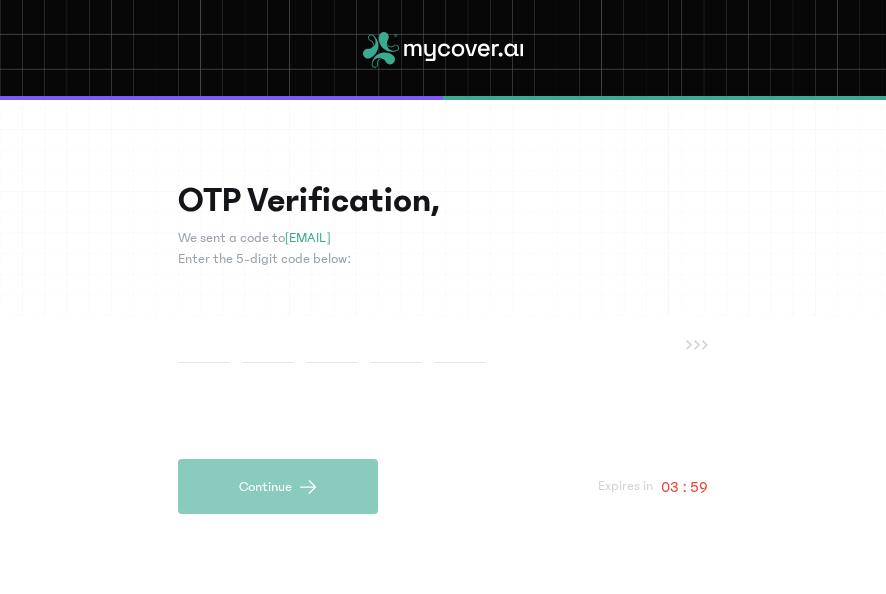 type on "*" 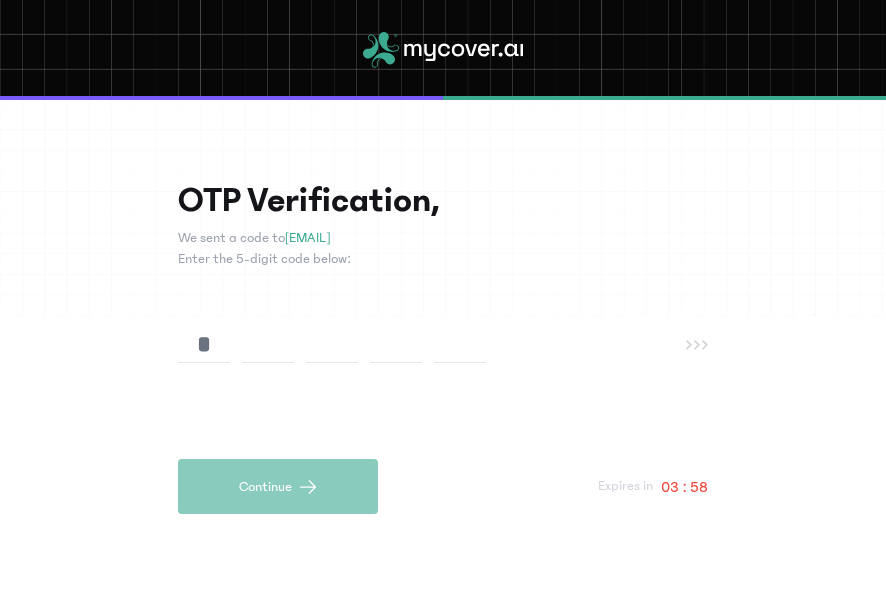 type on "*" 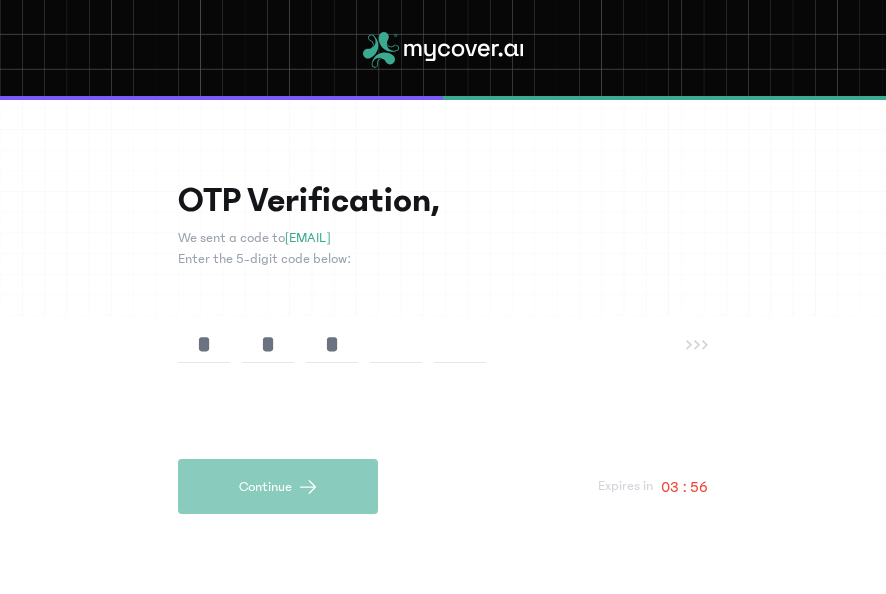 type on "*" 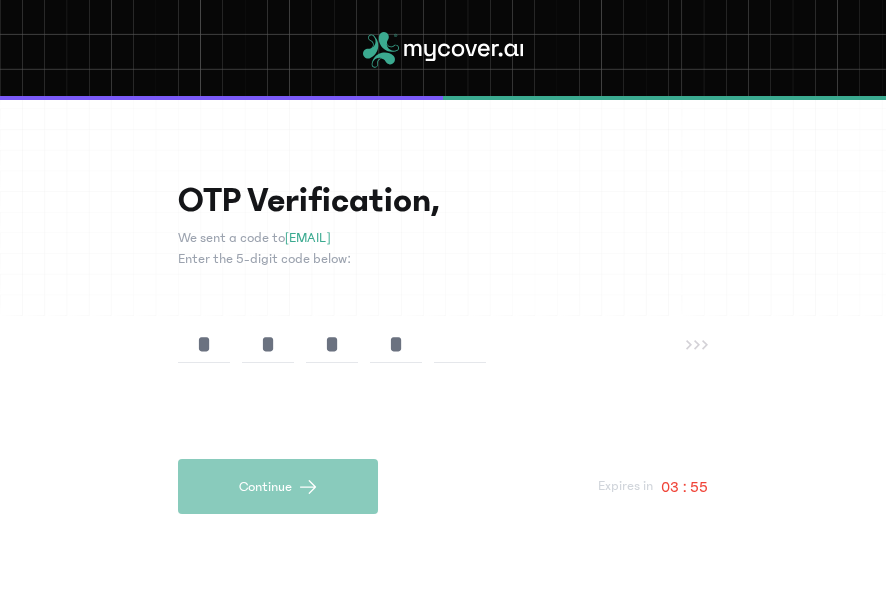 type on "*" 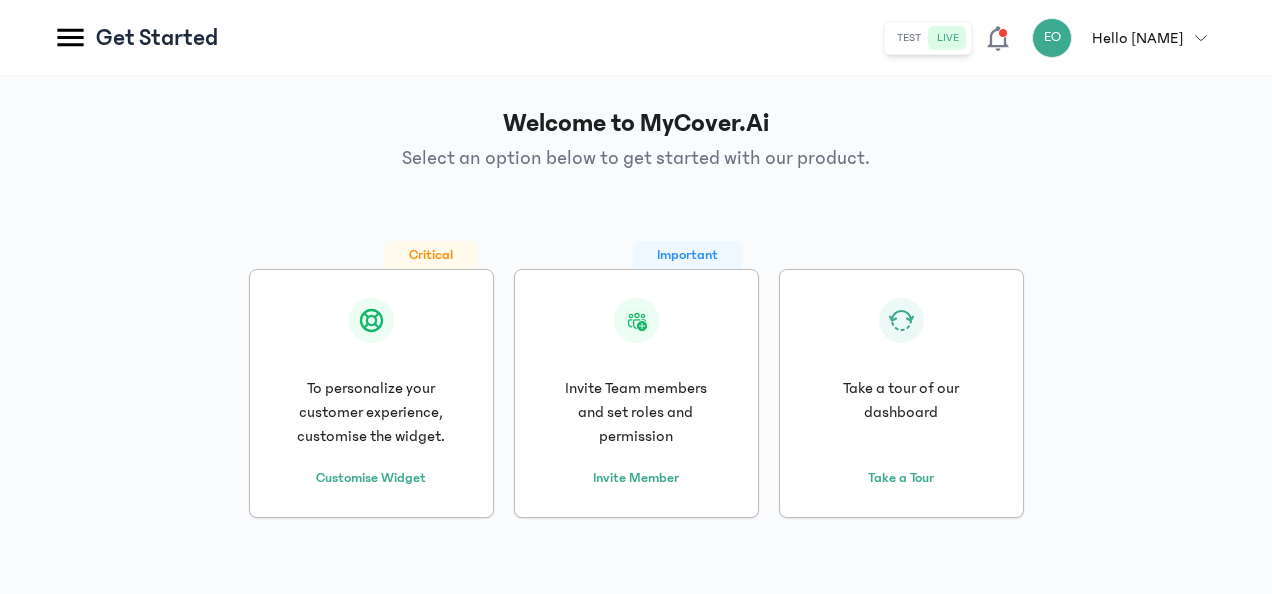 click 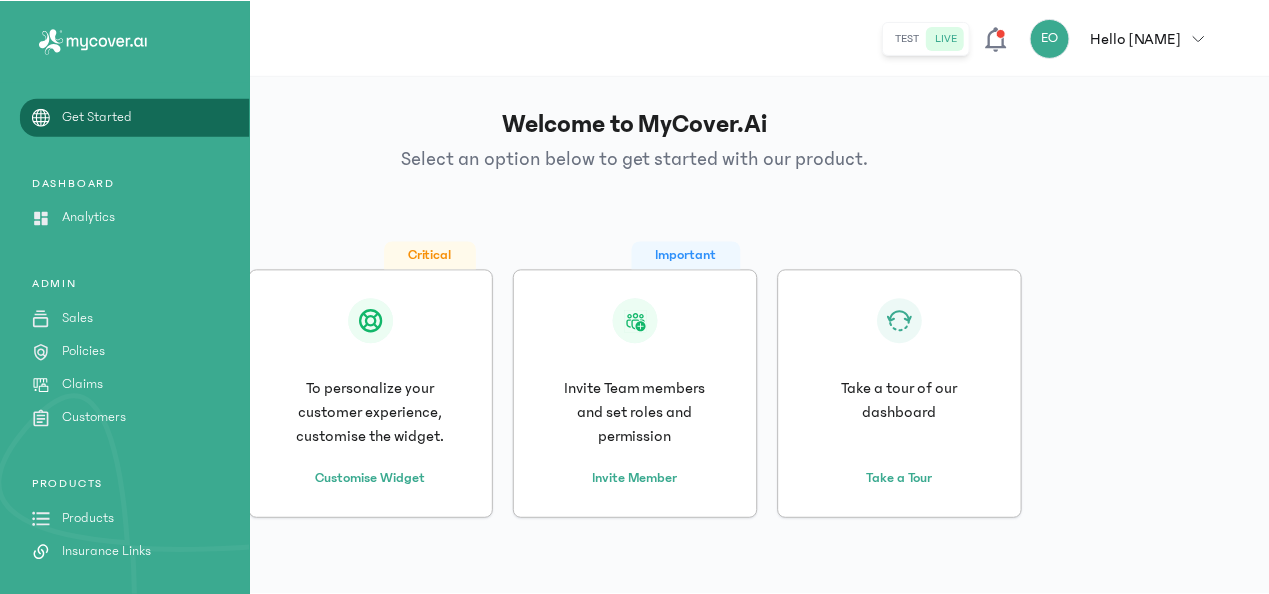 scroll, scrollTop: 264, scrollLeft: 0, axis: vertical 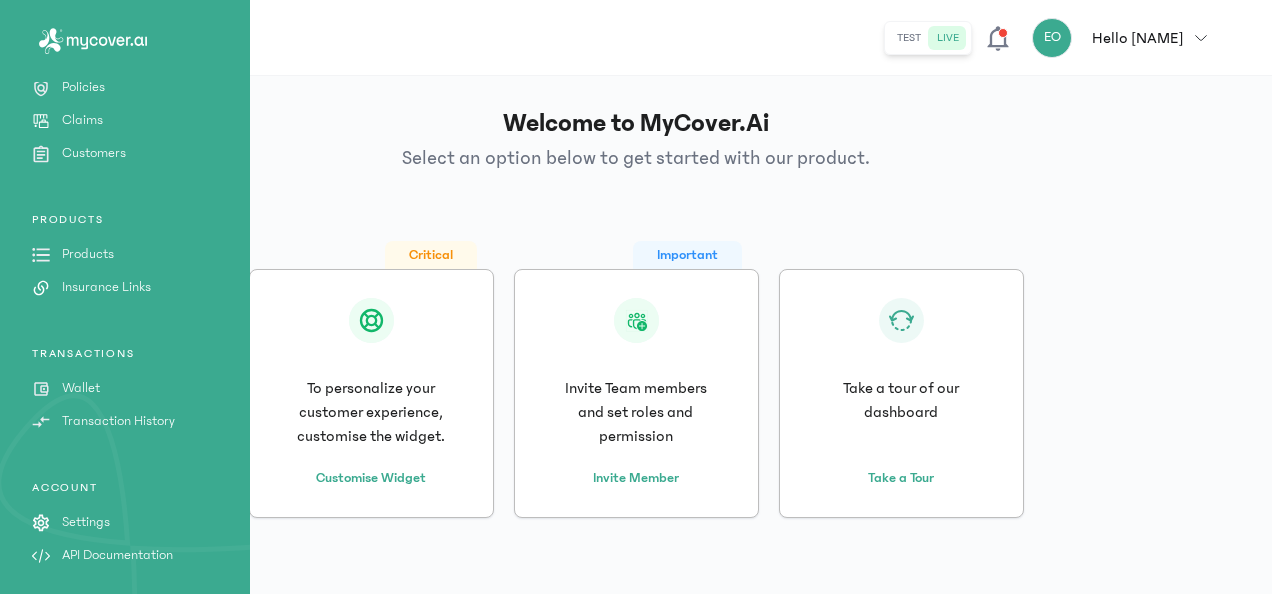 click on "Wallet" at bounding box center [81, 388] 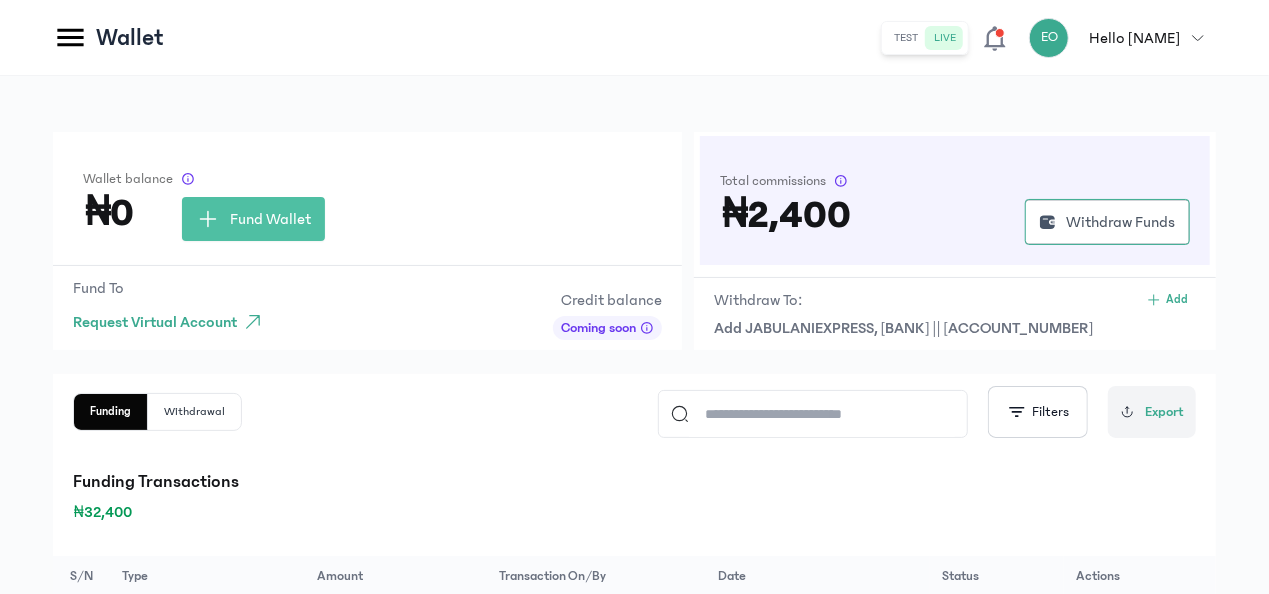 click on "Wallet balance ₦0 Fund Wallet Fund To Request Virtual Account Credit balance Coming soon Total commissions ₦2,400
Withdraw Funds Withdraw To: Add JABULANIEXPRESS, [BANK] || [ACCOUNT_NUMBER] Funding Withdrawal
Filters
Export Funding Transactions ₦32,400 S/N Type Amount Transaction on/by Date Status Actions 1 Commission ₦1,200 Gadget Cover (STI) [DATE] || [TIME] success View details 2 Commission ₦1,200 Gadget Cover (STI) [DATE] || [TIME] success View details 3 Fund wallet ₦25,000 [NAME] [LAST_NAME] [DATE] || [TIME] success View details 4 Fund wallet ₦5,000 [NAME] [LAST_NAME] [DATE] || [TIME] success View details" at bounding box center (634, 519) 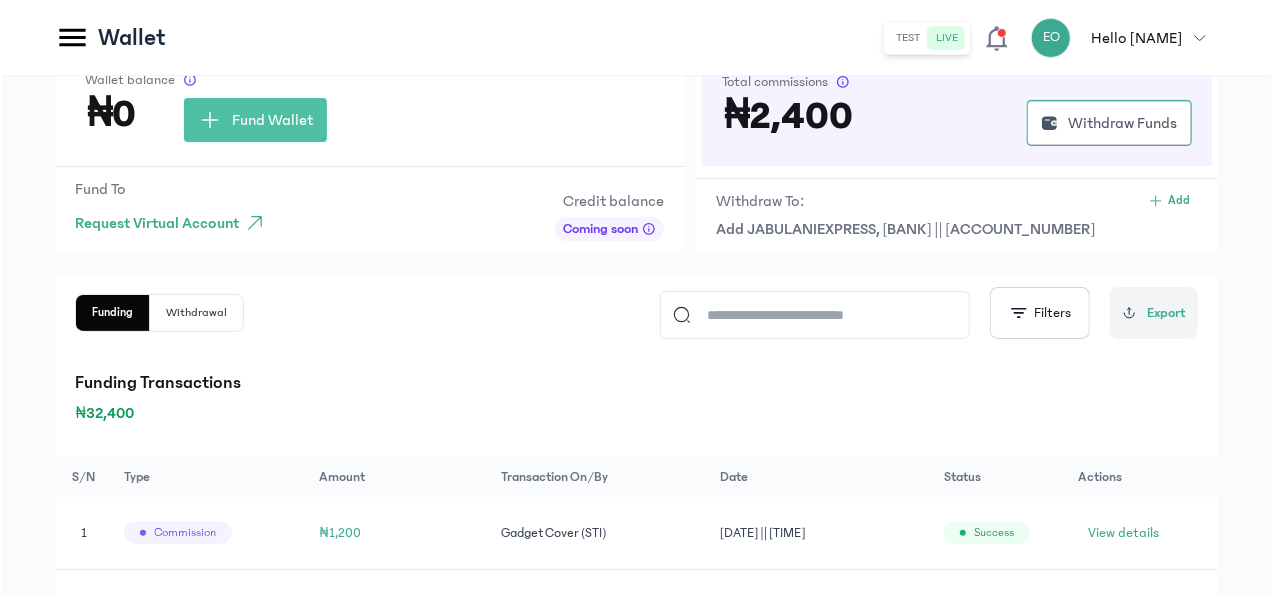 scroll, scrollTop: 0, scrollLeft: 0, axis: both 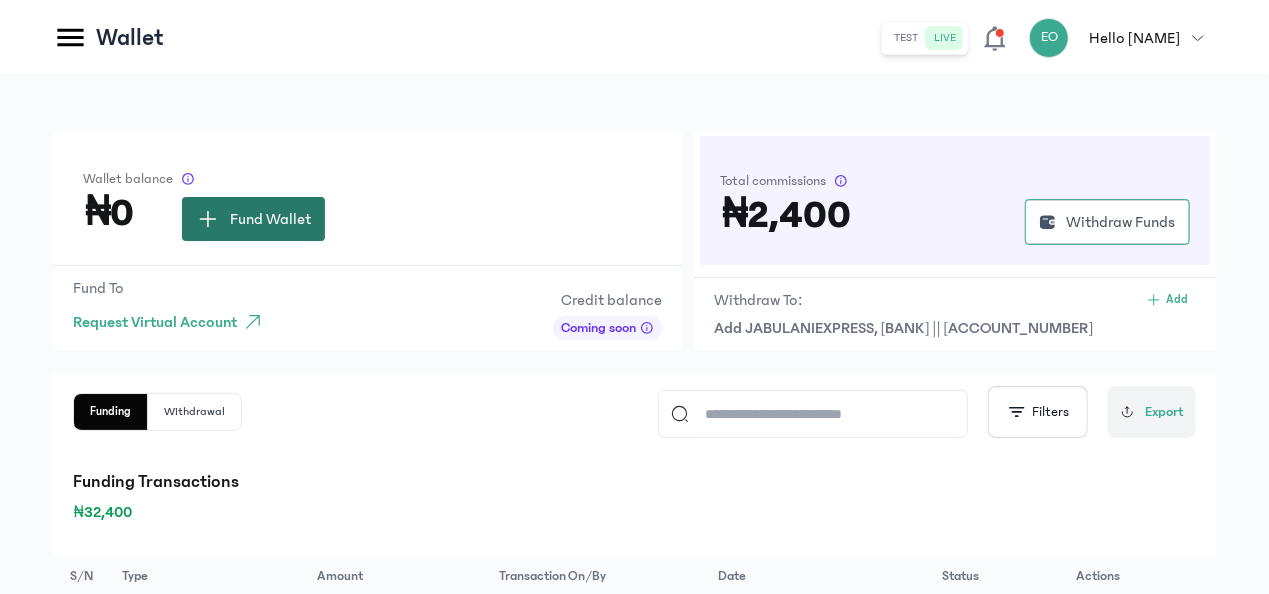 click on "Fund Wallet" 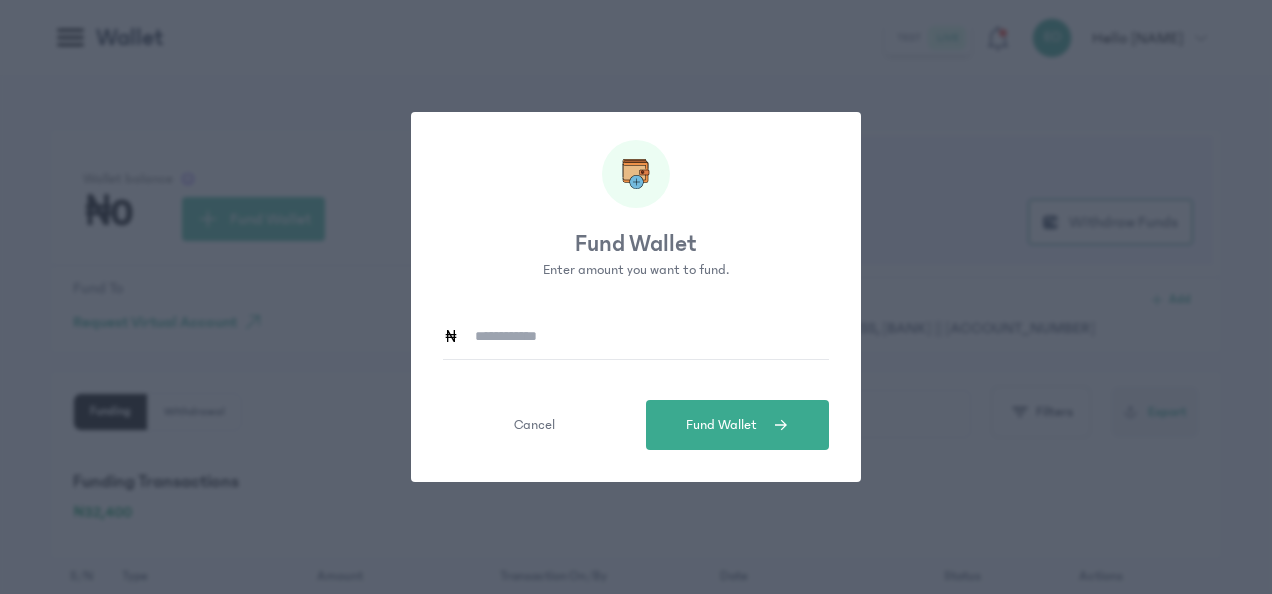 drag, startPoint x: 645, startPoint y: 342, endPoint x: 301, endPoint y: 260, distance: 353.63824 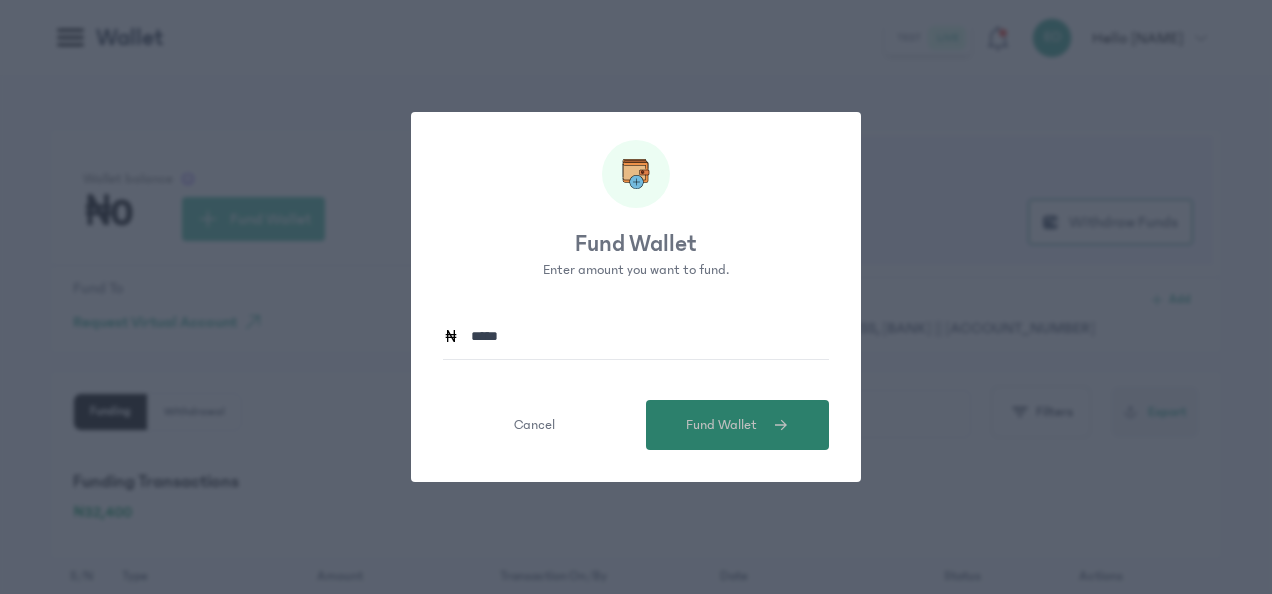type on "******" 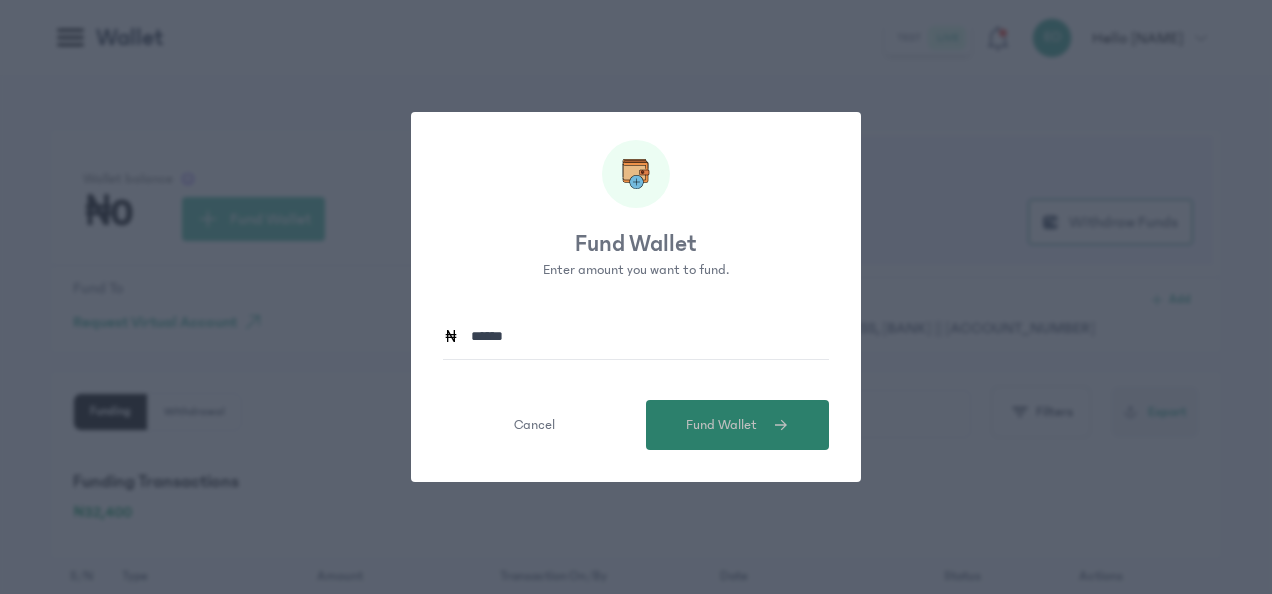 click on "Fund Wallet" at bounding box center [737, 425] 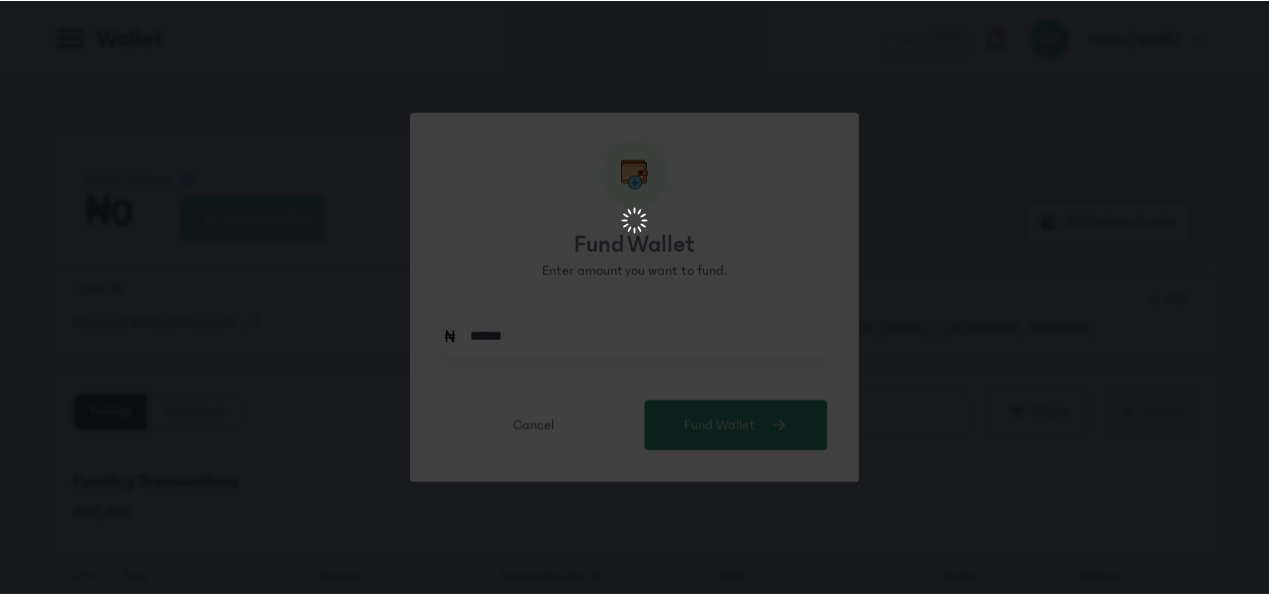 scroll, scrollTop: 0, scrollLeft: 0, axis: both 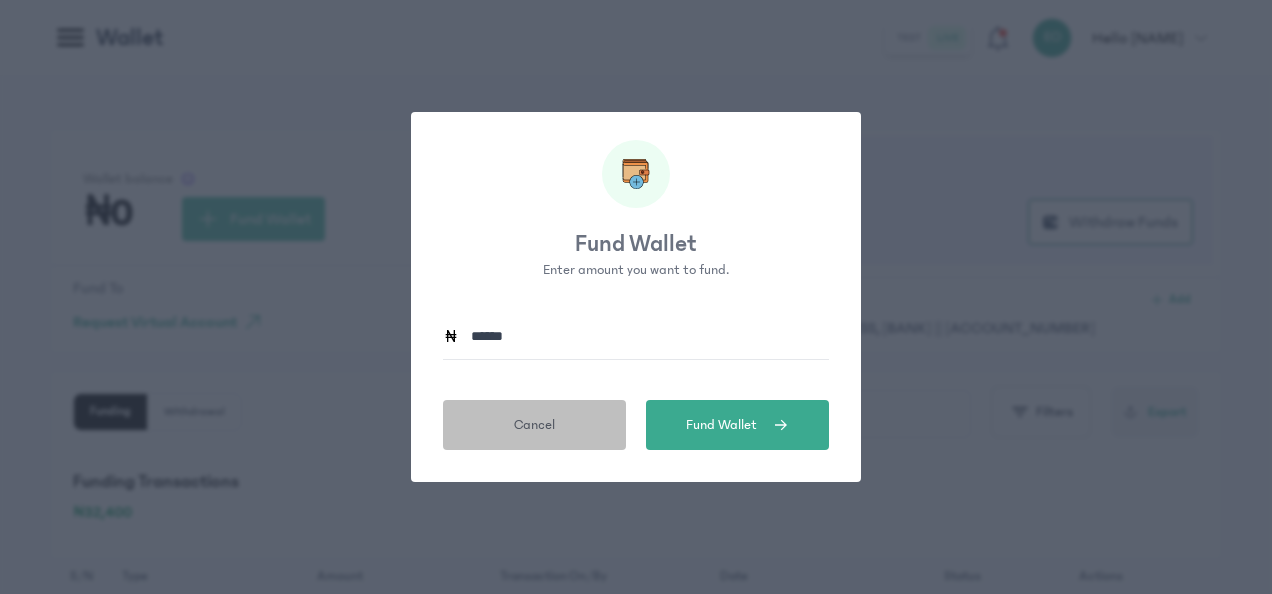 click on "Cancel" at bounding box center [534, 425] 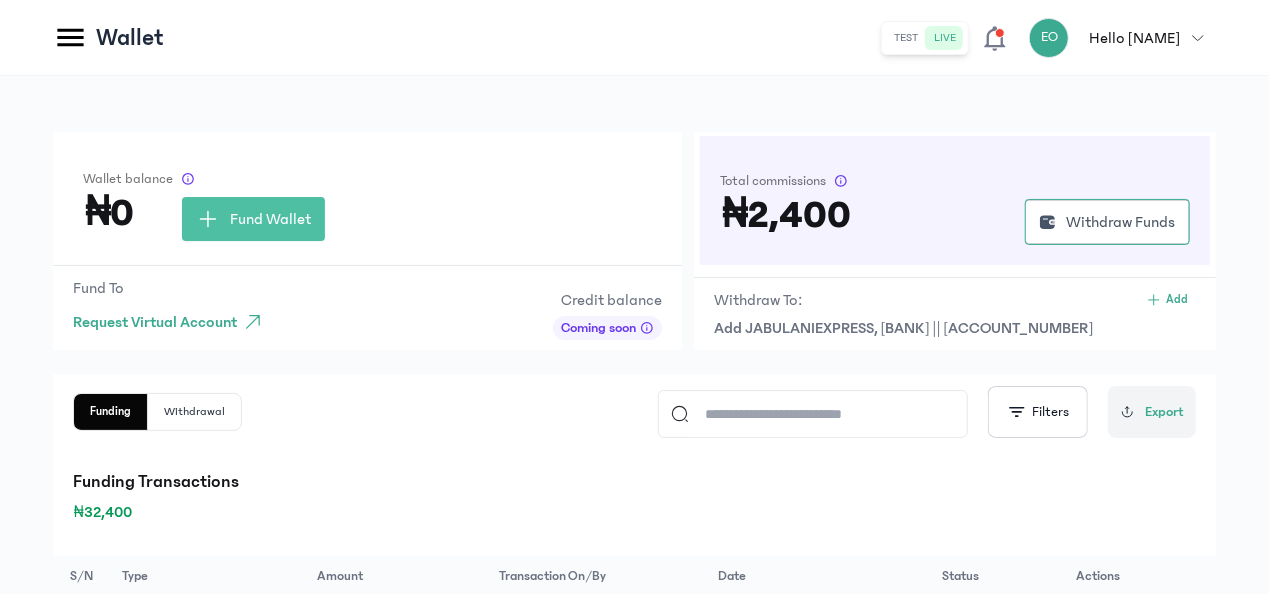 click 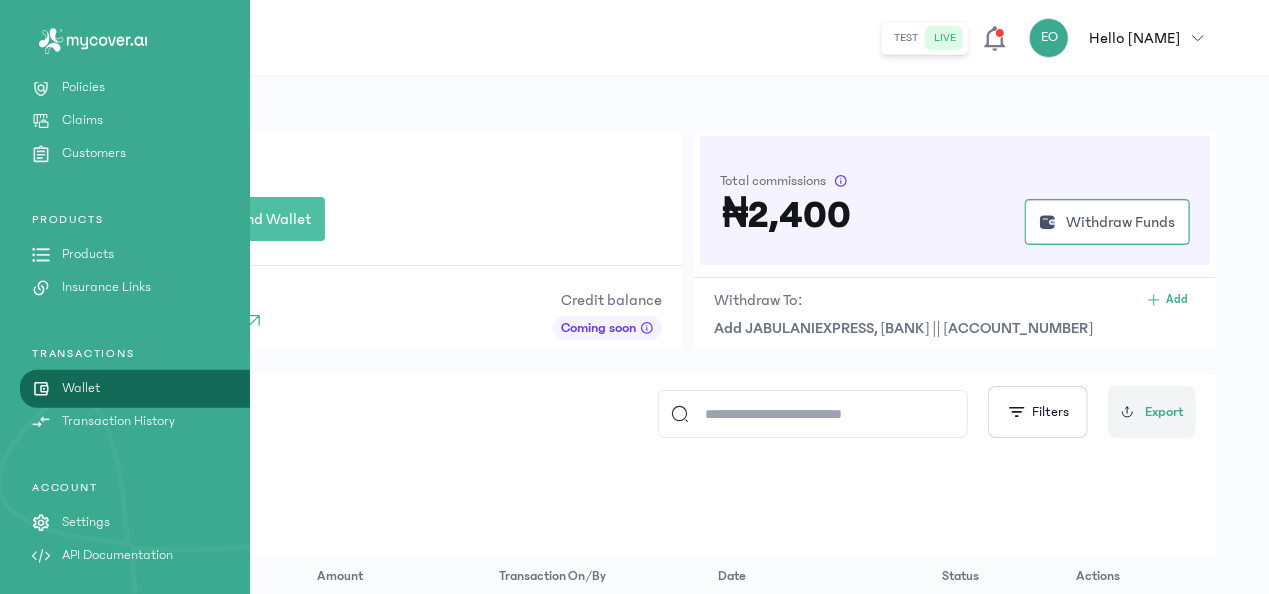 click on "Wallet" 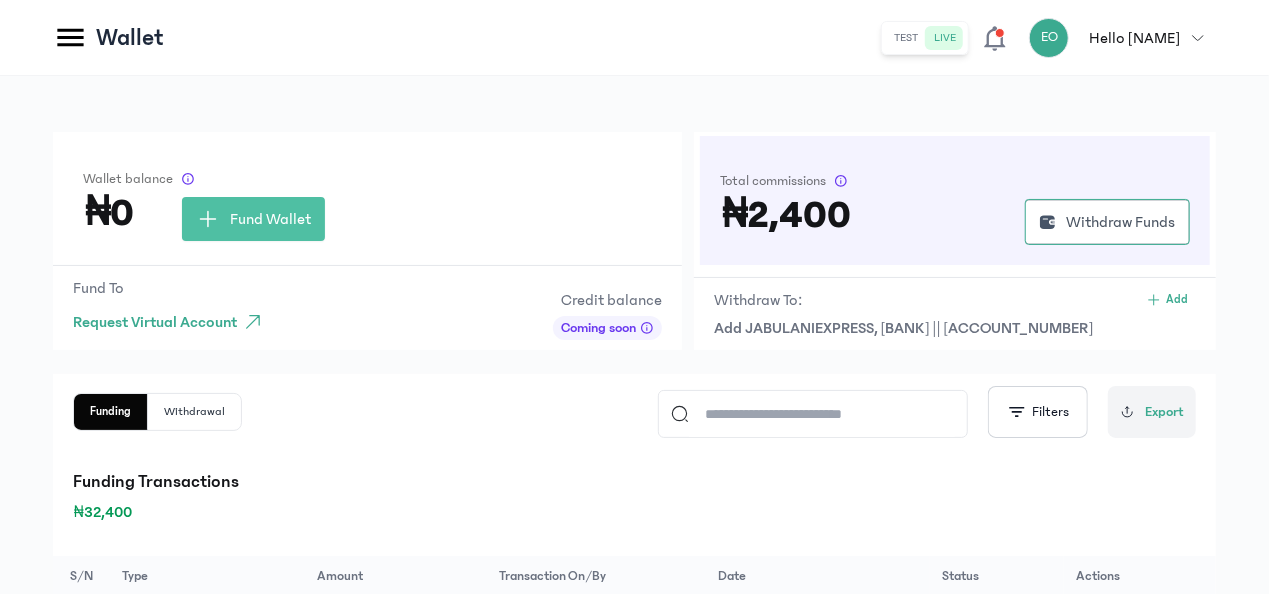 click 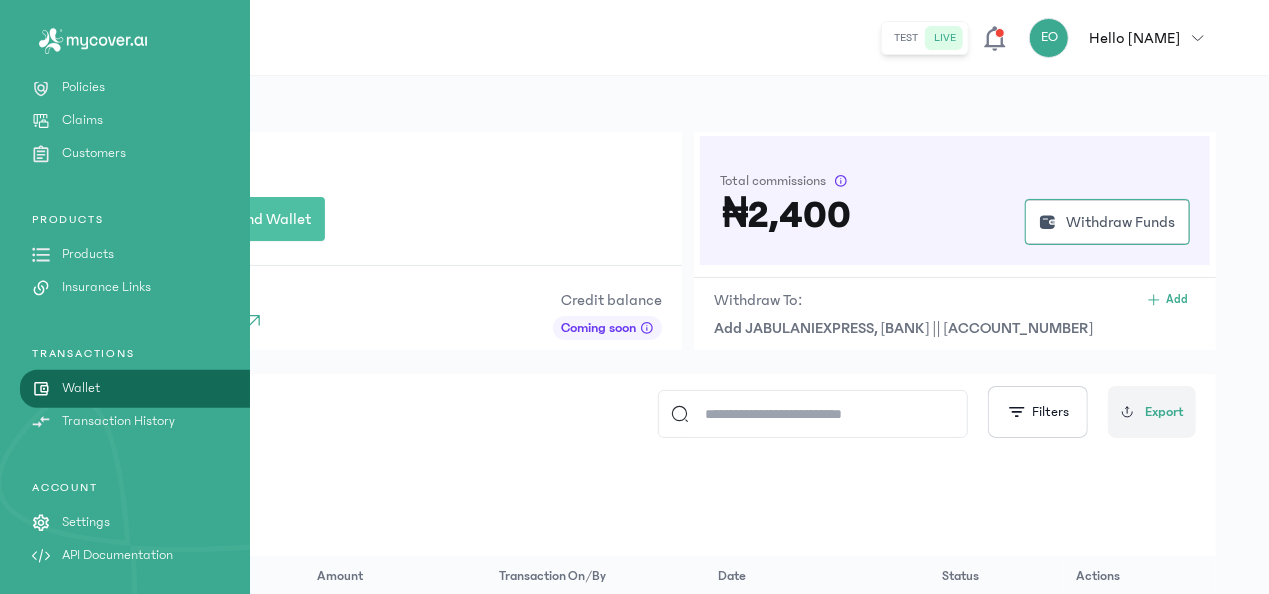 click on "PRODUCTS
Products
Insurance Links" 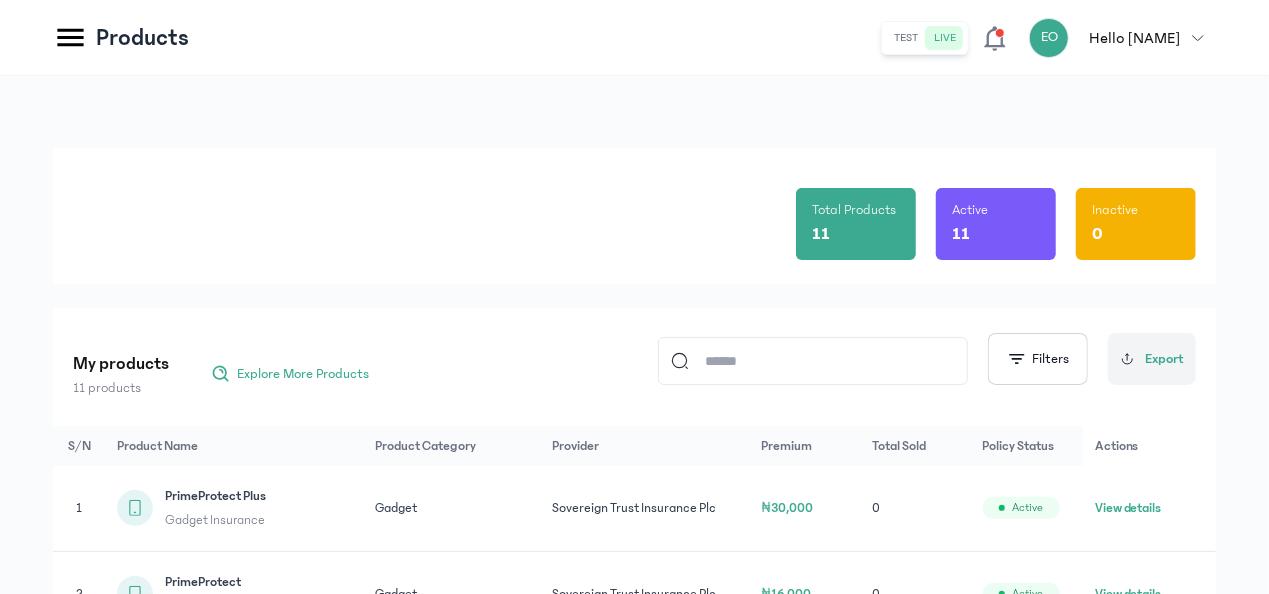 scroll, scrollTop: 520, scrollLeft: 0, axis: vertical 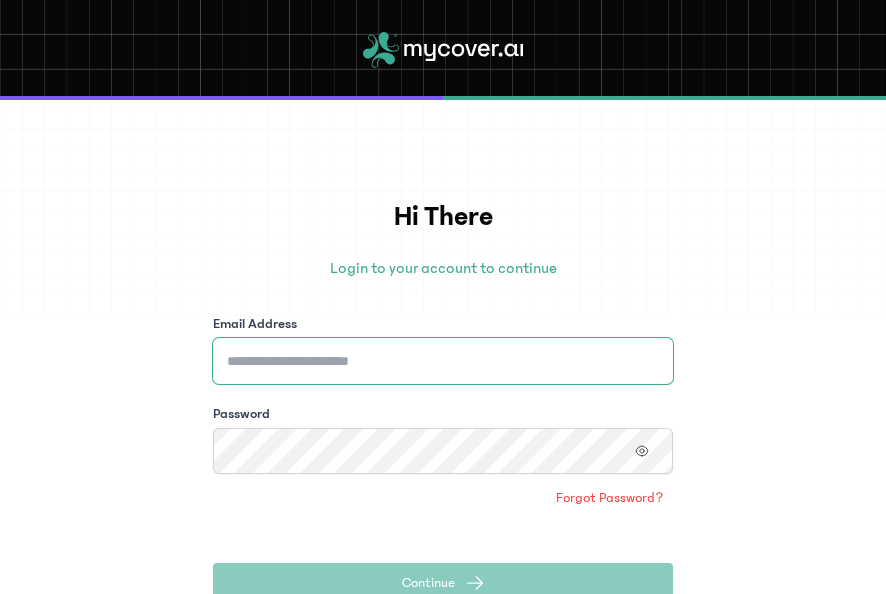 click on "Email Address" at bounding box center (443, 361) 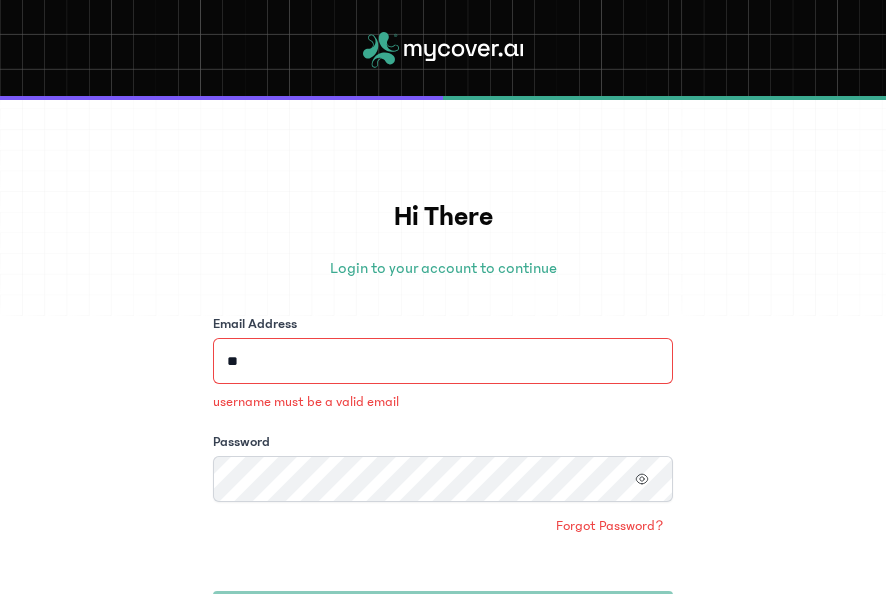 click on "Hi There  Login to your account to continue  Email Address ** username must be a valid email Password
Forgot Password? Continue Don’t have an account? Get started
Need help? Our support team is here 24/7.   Contact Support" at bounding box center (443, 347) 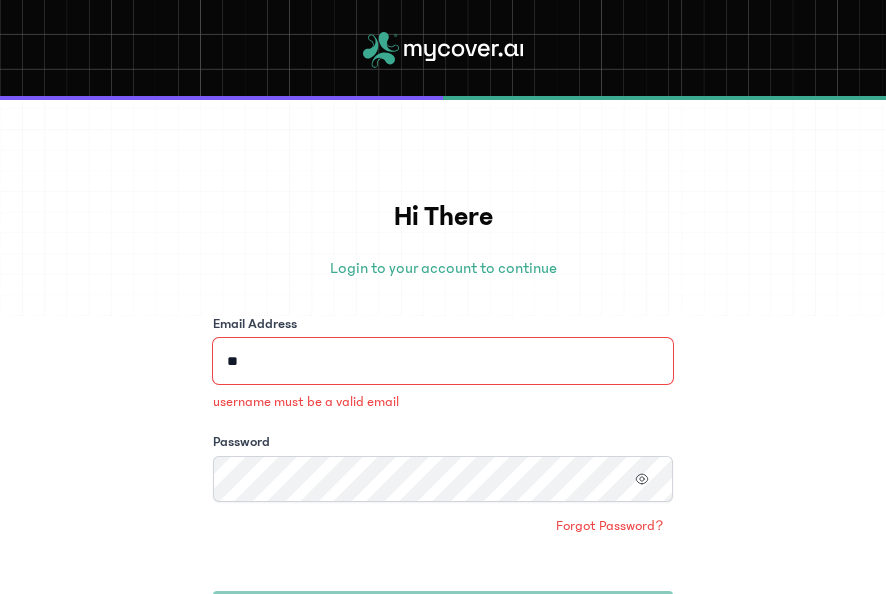 click on "**" at bounding box center [443, 361] 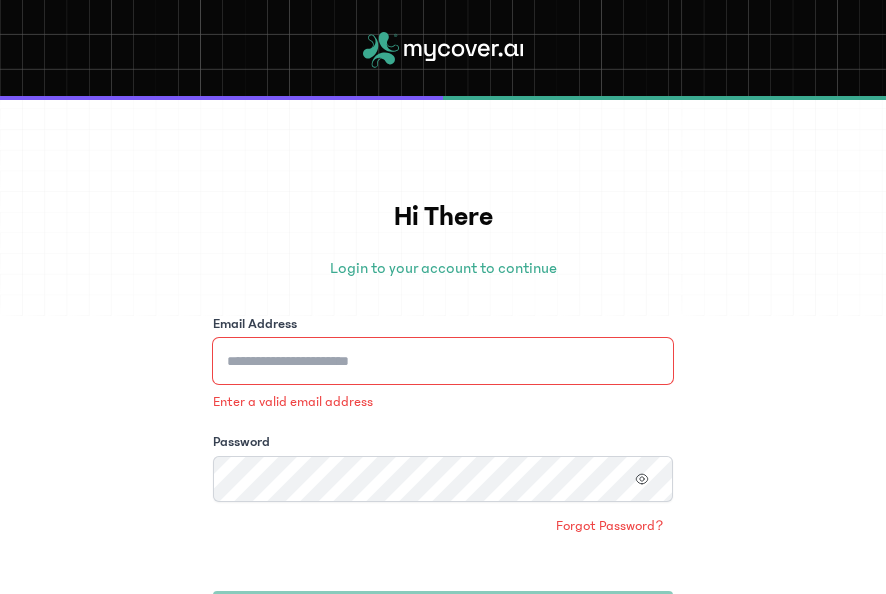 type 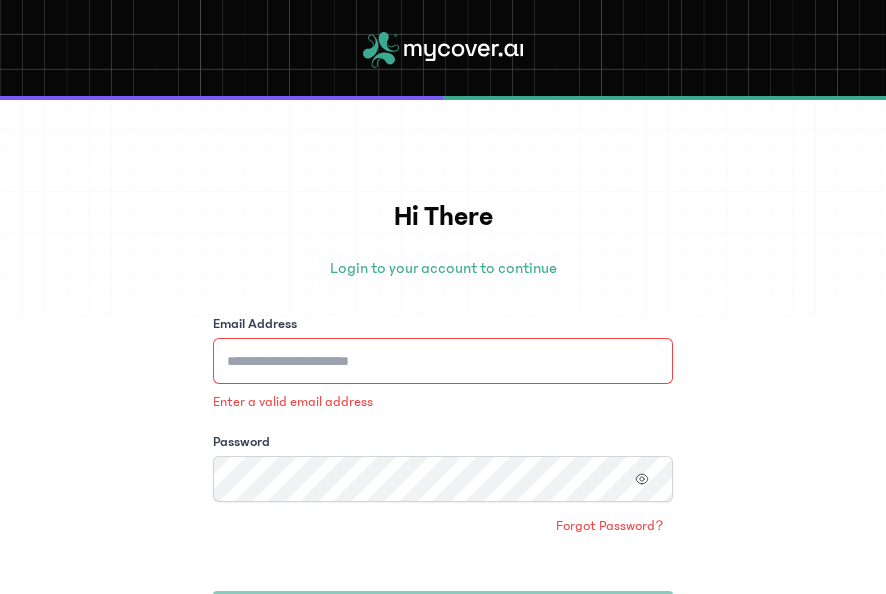 click on "Hi There  Login to your account to continue  Email Address Enter a valid email address Password
Forgot Password? Continue Don’t have an account? Get started
Need help? Our support team is here 24/7.   Contact Support" at bounding box center [443, 347] 